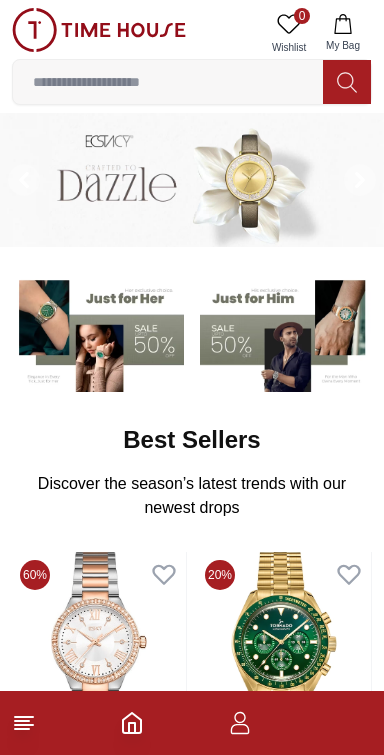 click at bounding box center (286, 333) 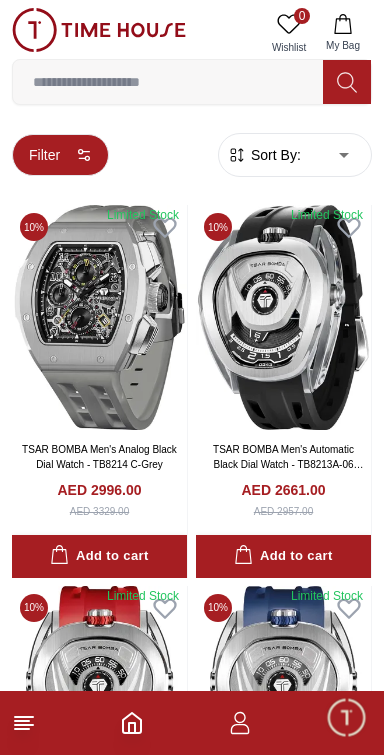 click 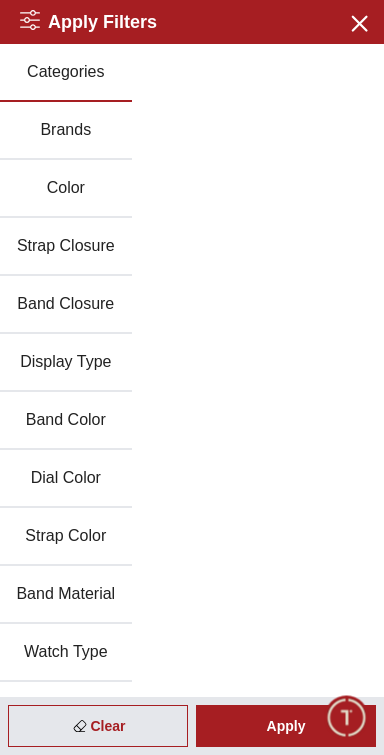 click on "Brands" at bounding box center [66, 131] 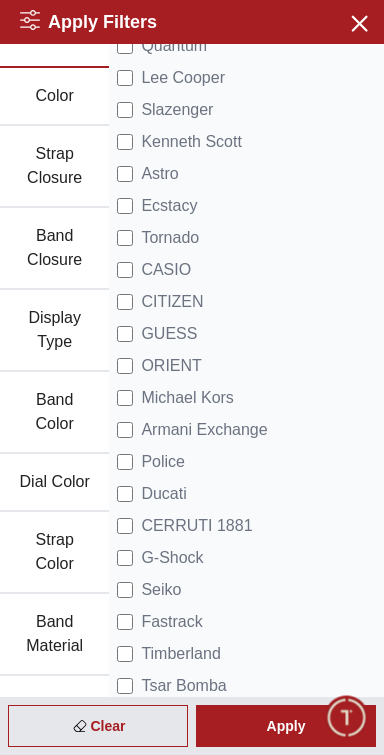 scroll, scrollTop: 93, scrollLeft: 0, axis: vertical 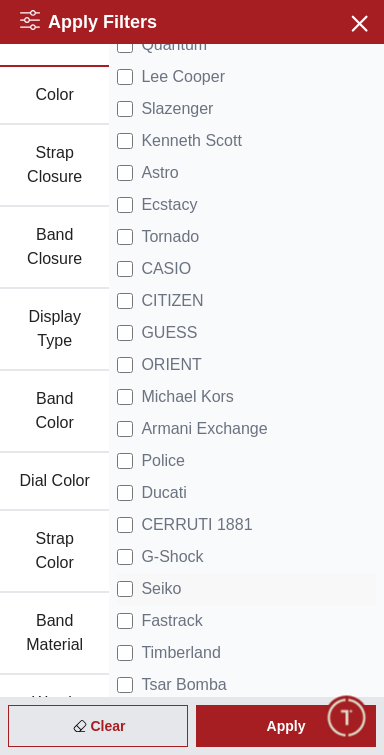 click on "Seiko" at bounding box center (161, 589) 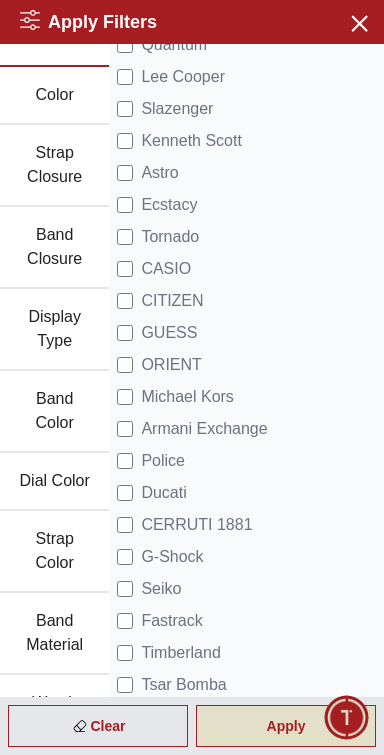 click on "Apply" at bounding box center [286, 726] 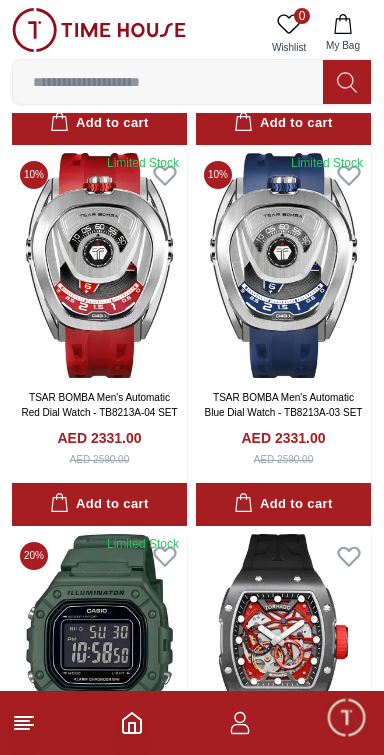 scroll, scrollTop: 0, scrollLeft: 0, axis: both 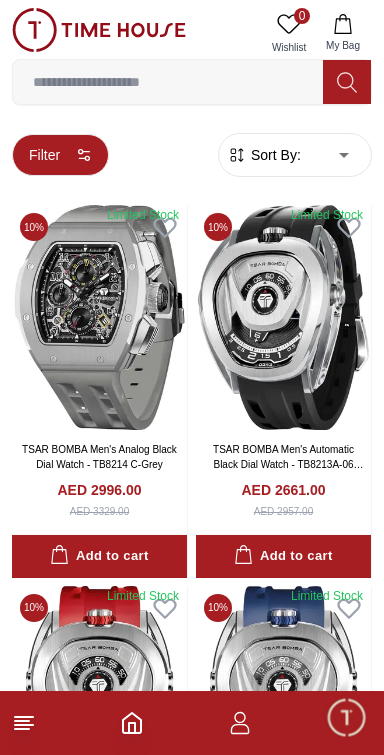 click 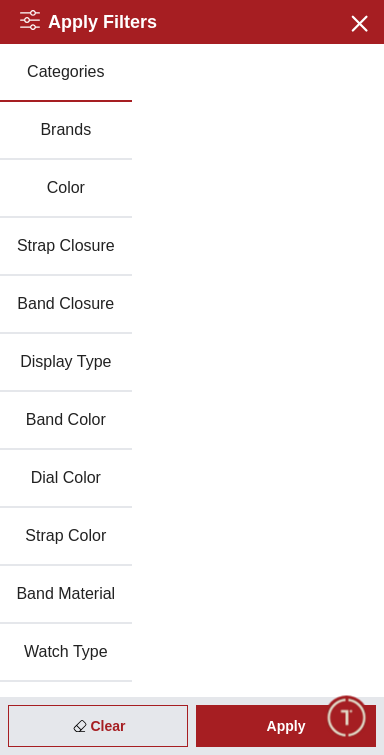 click on "Brands" at bounding box center [66, 131] 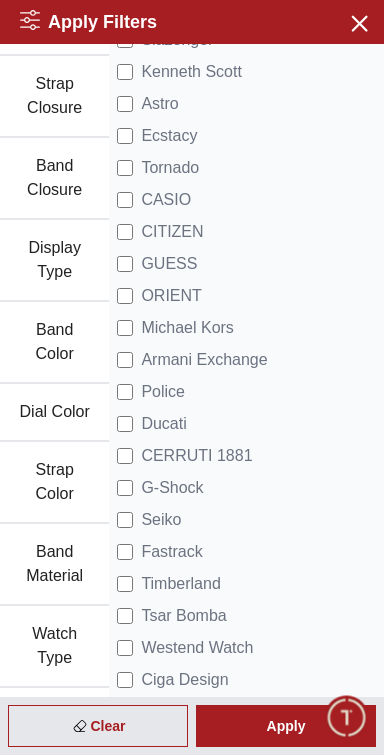 scroll, scrollTop: 161, scrollLeft: 0, axis: vertical 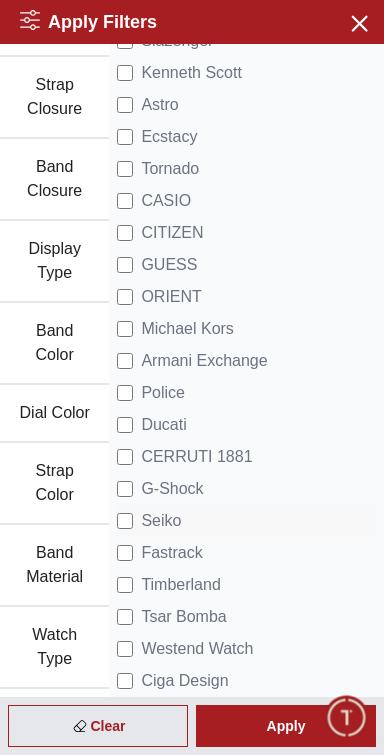 click on "Seiko" at bounding box center (161, 521) 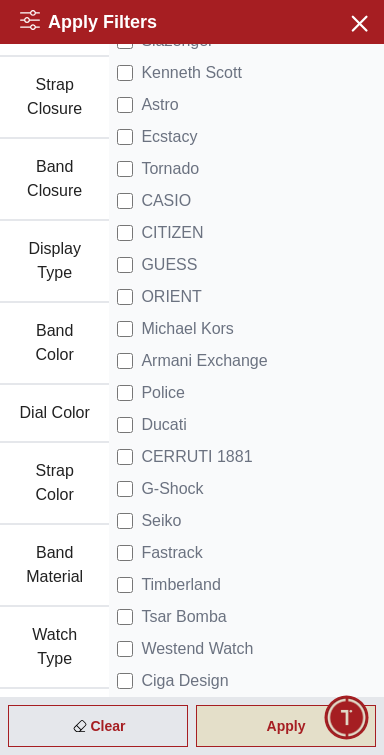 click on "Apply" at bounding box center [286, 726] 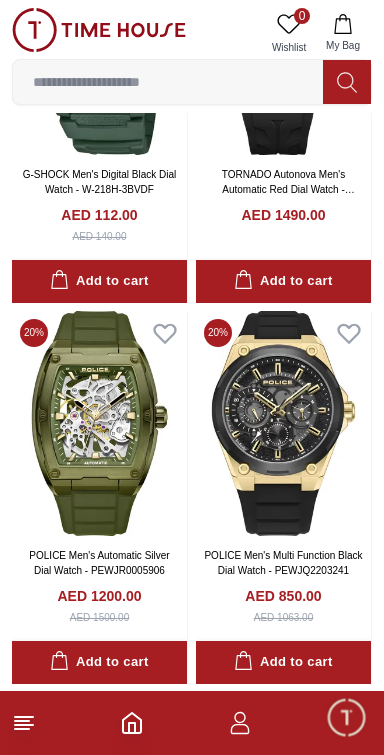 scroll, scrollTop: 1038, scrollLeft: 0, axis: vertical 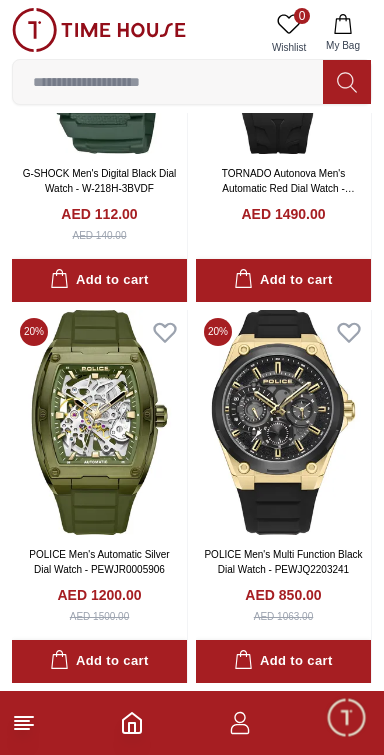 click 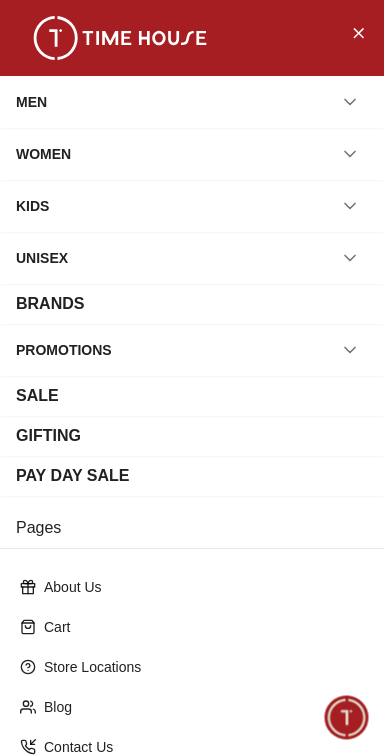 click on "MEN" at bounding box center (31, 102) 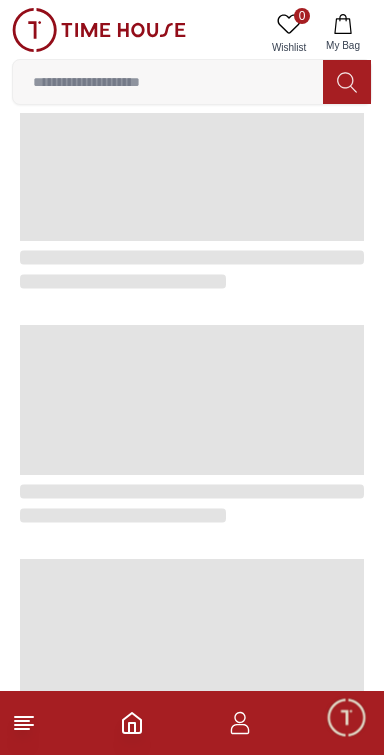 scroll, scrollTop: 0, scrollLeft: 0, axis: both 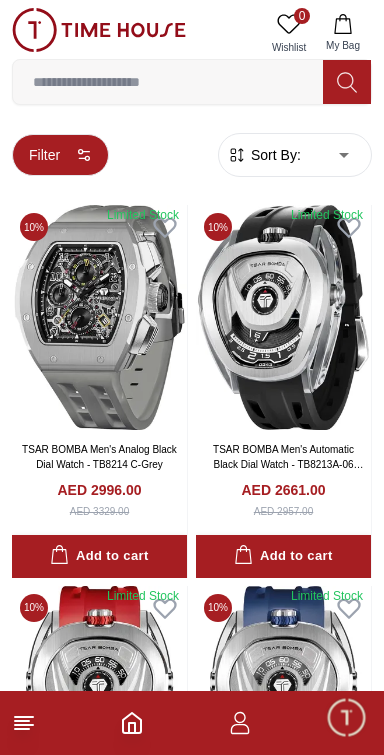 click on "Filter" at bounding box center [60, 155] 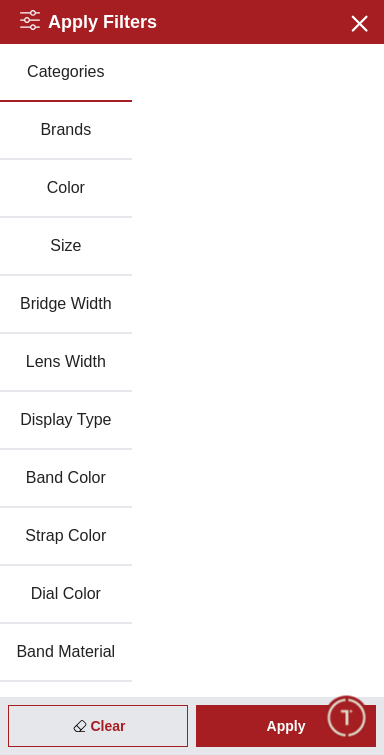 click on "Brands" at bounding box center (66, 131) 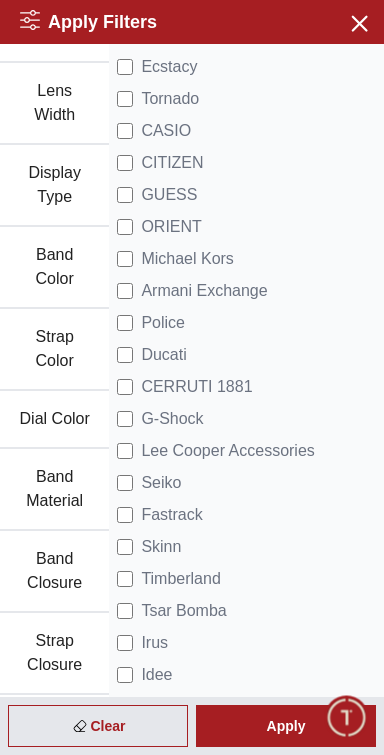 scroll, scrollTop: 299, scrollLeft: 0, axis: vertical 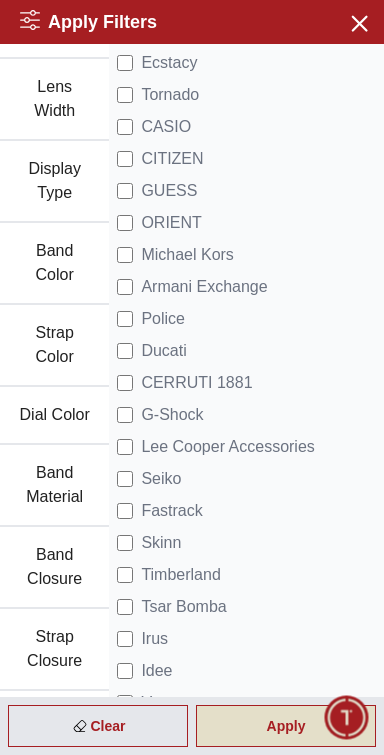 click on "Apply" at bounding box center (286, 726) 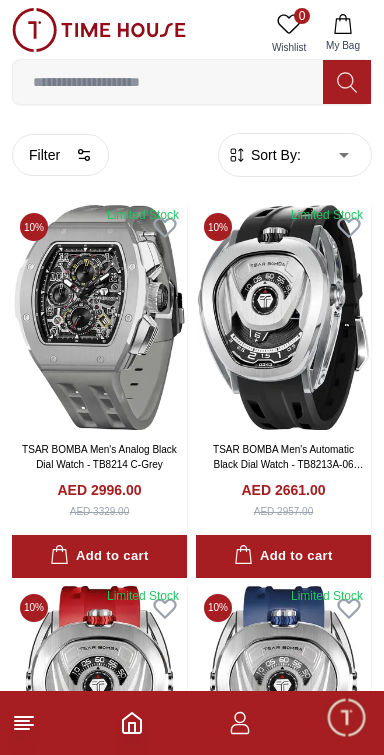 click at bounding box center (99, 33) 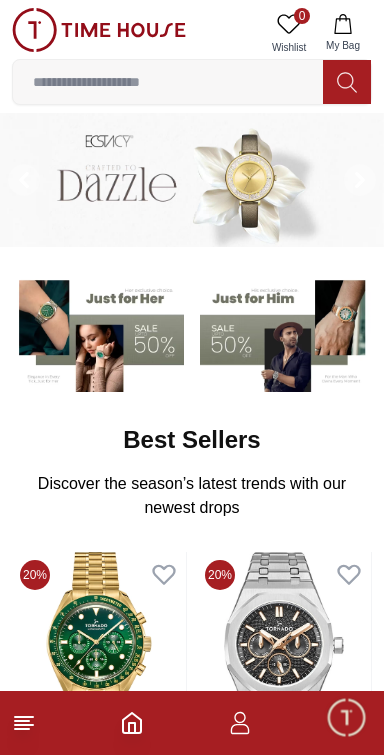 click at bounding box center [286, 333] 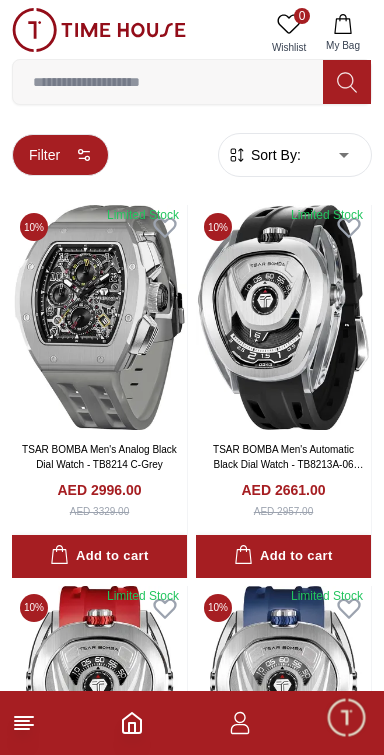 click on "Filter" at bounding box center (60, 155) 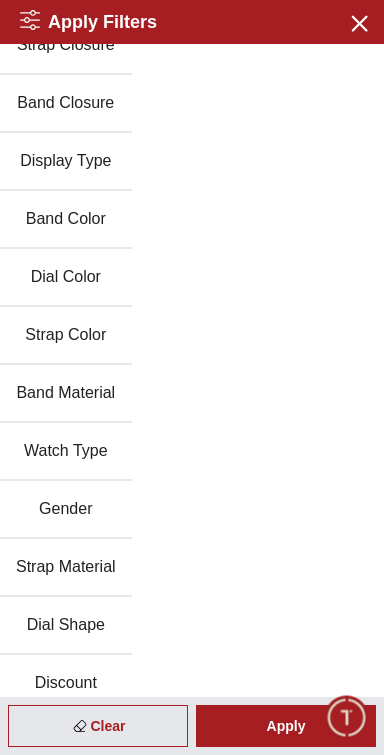 scroll, scrollTop: 195, scrollLeft: 0, axis: vertical 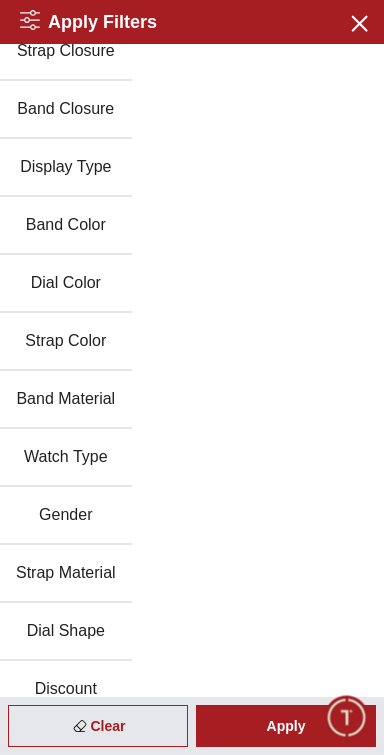 click on "Discount" at bounding box center (66, 690) 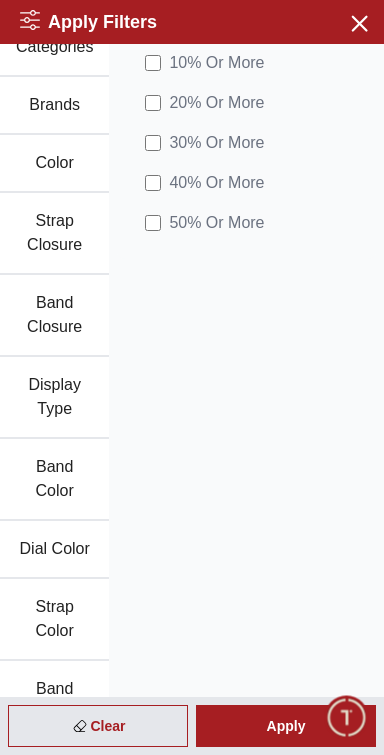 scroll, scrollTop: 1, scrollLeft: 0, axis: vertical 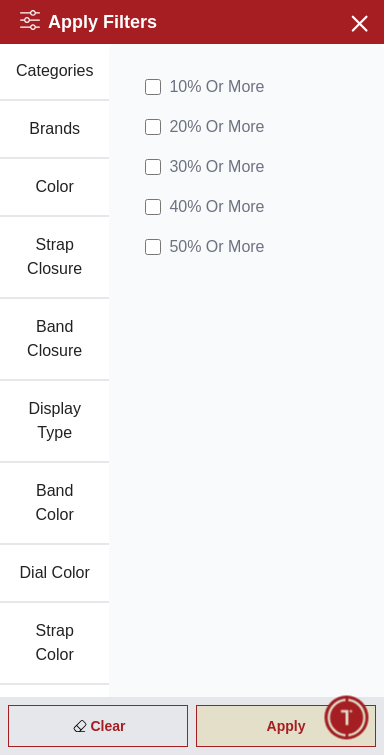 click on "Apply" at bounding box center [286, 726] 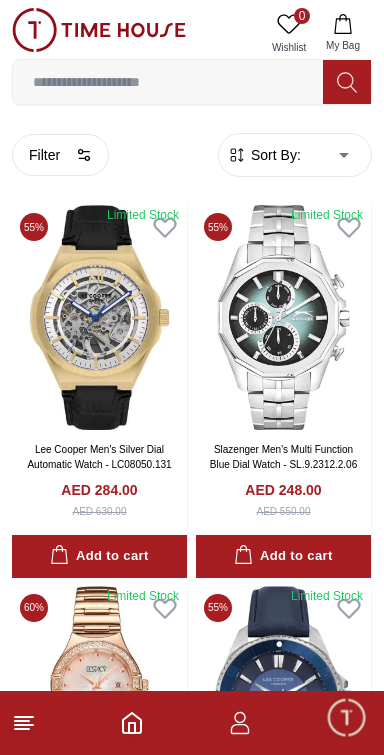 click on "Sort By:" at bounding box center (274, 155) 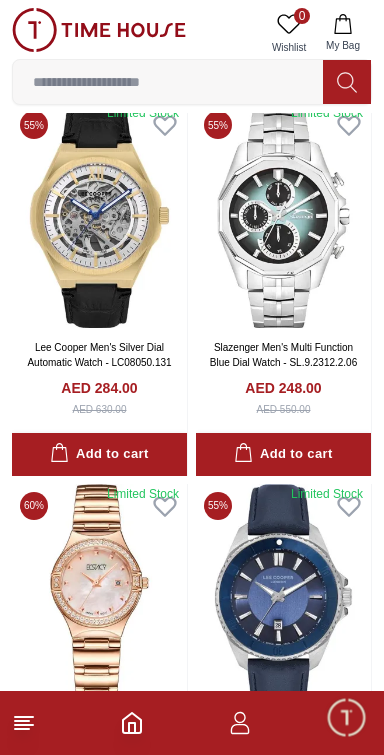 scroll, scrollTop: 0, scrollLeft: 0, axis: both 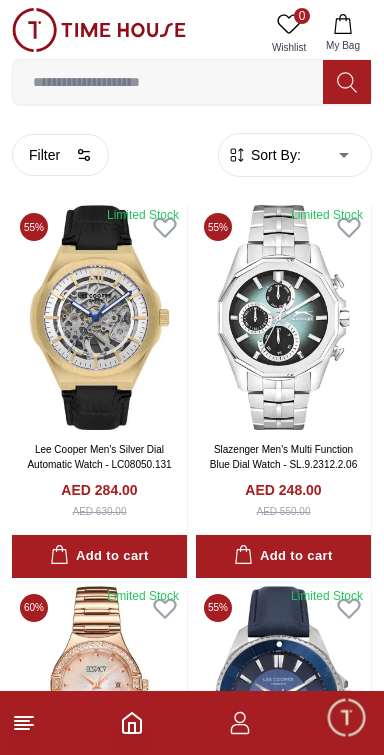 click on "100% Genuine products with International Warranty Shop From UAE | العربية |     Currency    | 0 Wishlist My Bag Help Our Stores My Account 0 Wishlist My Bag Home    Filter By Clear Brands Lee Cooper Slazenger Kenneth Scott Astro Ecstacy Color Black Green Blue Red Dark Blue Silver Silver / Black Orange Rose Gold Grey White White / Rose Gold Silver / Gold Silver / Rose Gold Black / Black Black / Silver Black / Rose Gold Gold Yellow Brown White / Silver Light Blue Black /Rose Gold Black /Grey Black /Red Black /Black Black / Rose Gold / Black Rose Gold / Black Rose Gold / Black / Black Pink Green /Silver Purple Silver Silver Silver / Blue Green / Green Blue / Black Blue / Blue Titanum Navy Blue Military Green Blue / Silver Champagne White / Gold White / Gold  Black  Ivory Green / Silver Blue  Army Green Camouflage Silver / White / Rose Gold Black / Blue MOP White Black/Silver Blue/Silver Navy blue Cadet Blue Gold / Green Blue / Gold Silver  /  Silver Deep Blue" at bounding box center (192, 935) 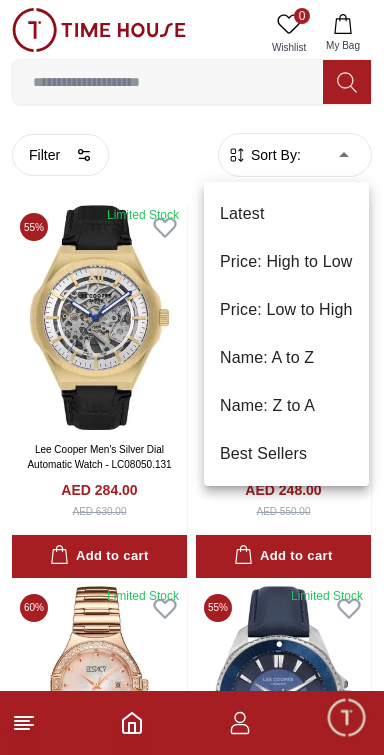 click on "Price: Low to High" at bounding box center (286, 310) 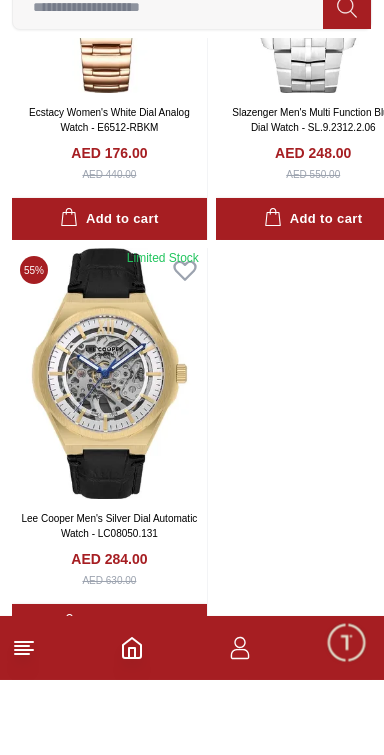 scroll, scrollTop: 1218, scrollLeft: 0, axis: vertical 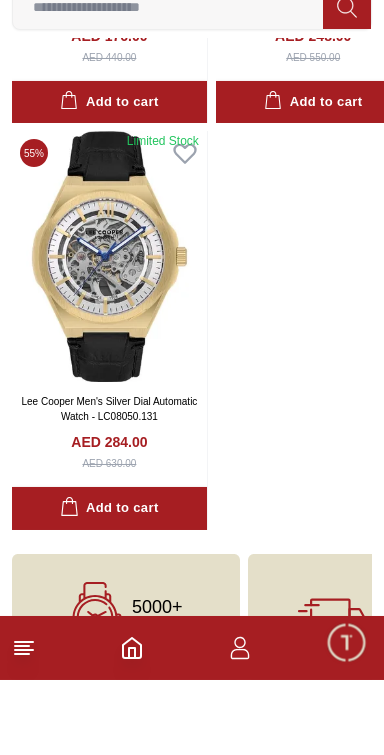type on "******" 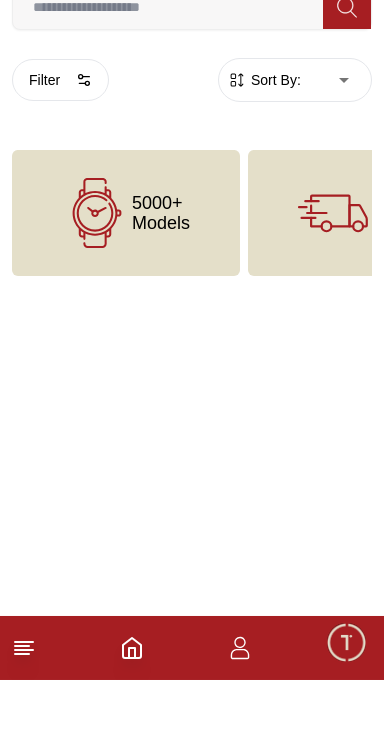 scroll, scrollTop: 0, scrollLeft: 0, axis: both 